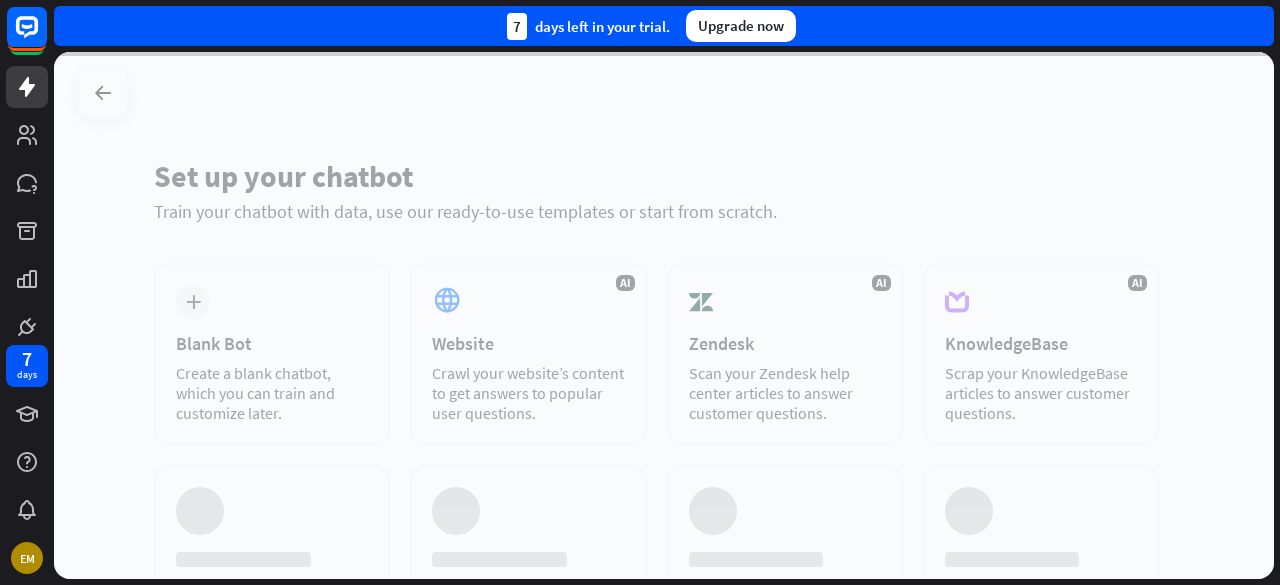 scroll, scrollTop: 0, scrollLeft: 0, axis: both 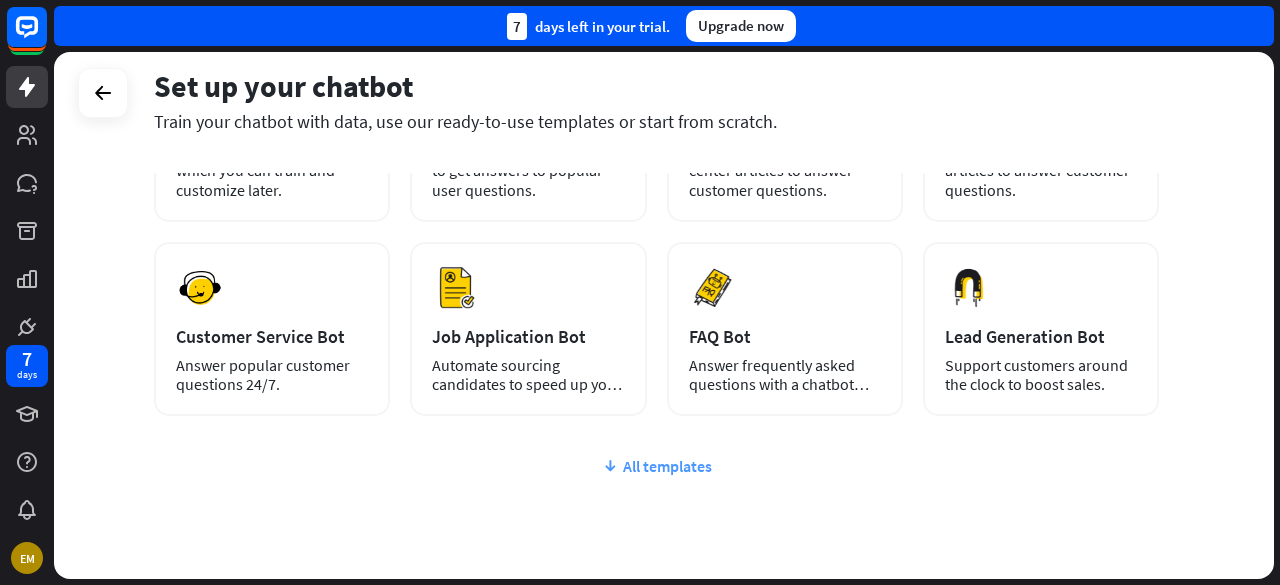 click on "All templates" at bounding box center [656, 466] 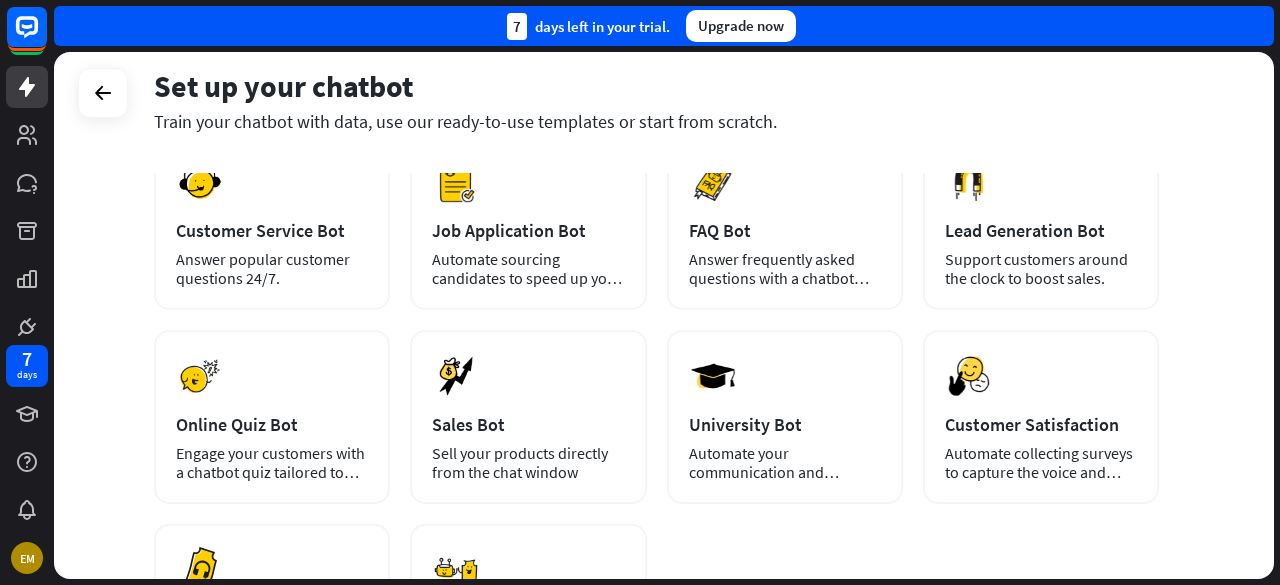 scroll, scrollTop: 321, scrollLeft: 0, axis: vertical 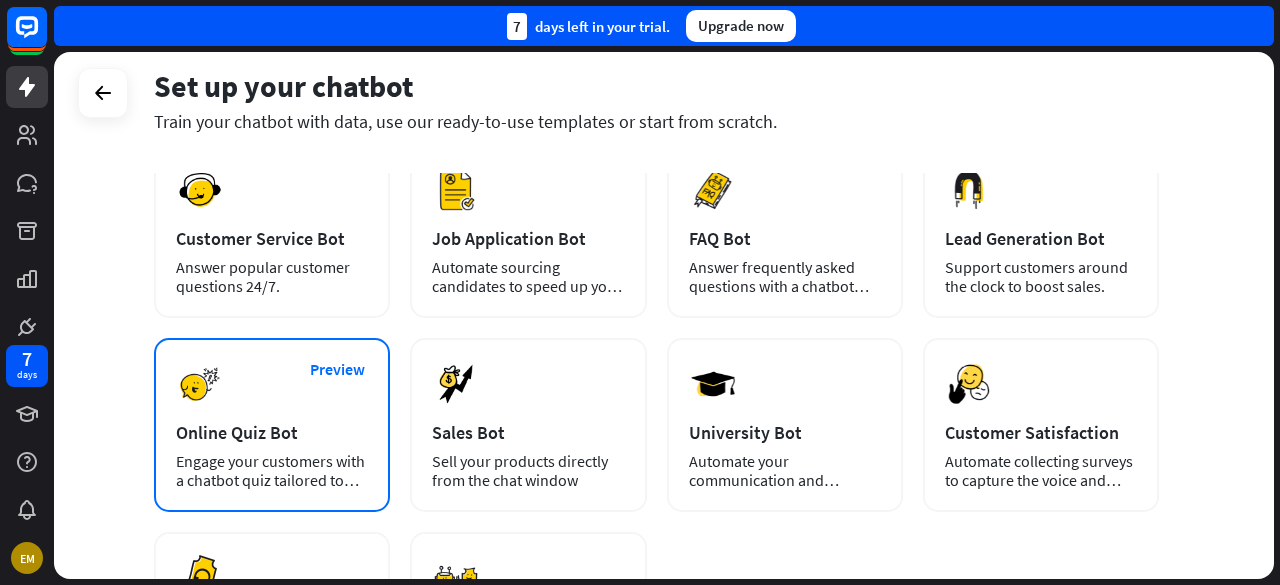 click on "Online Quiz Bot" at bounding box center (272, 432) 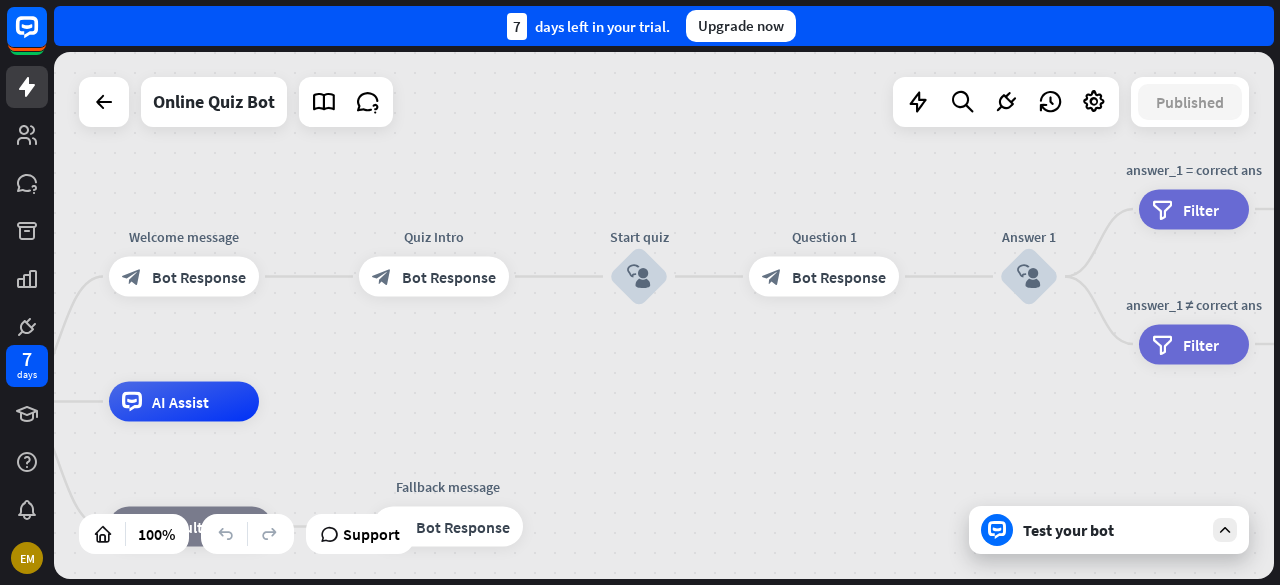 drag, startPoint x: 895, startPoint y: 315, endPoint x: 436, endPoint y: 407, distance: 468.12924 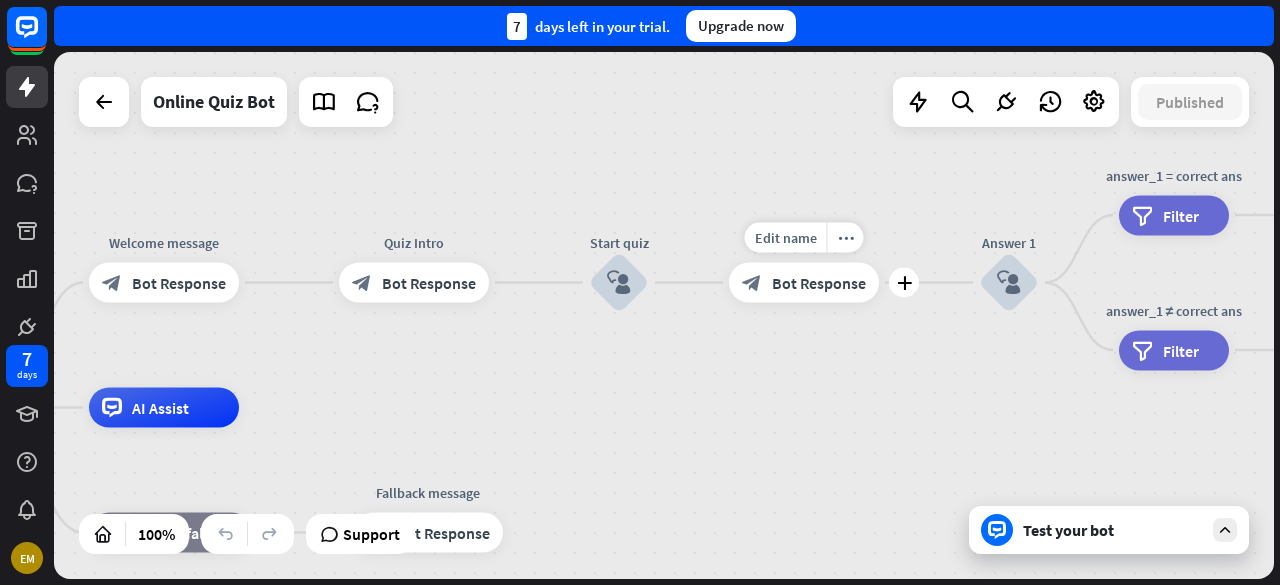 click on "block_bot_response   Bot Response" at bounding box center [804, 283] 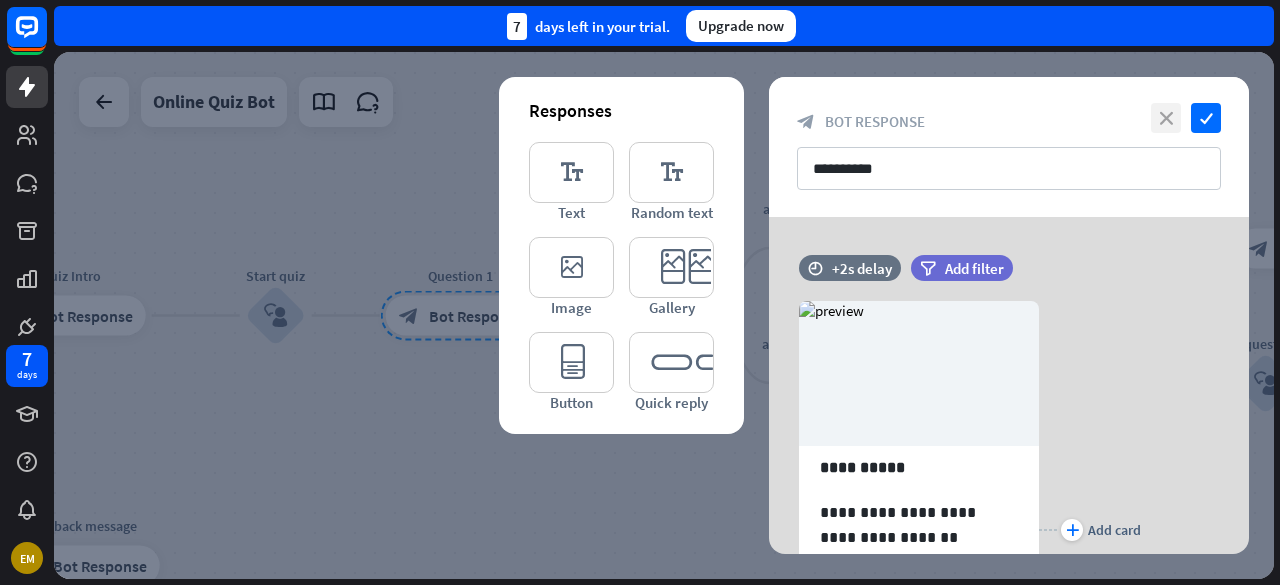 click on "close" at bounding box center [1166, 118] 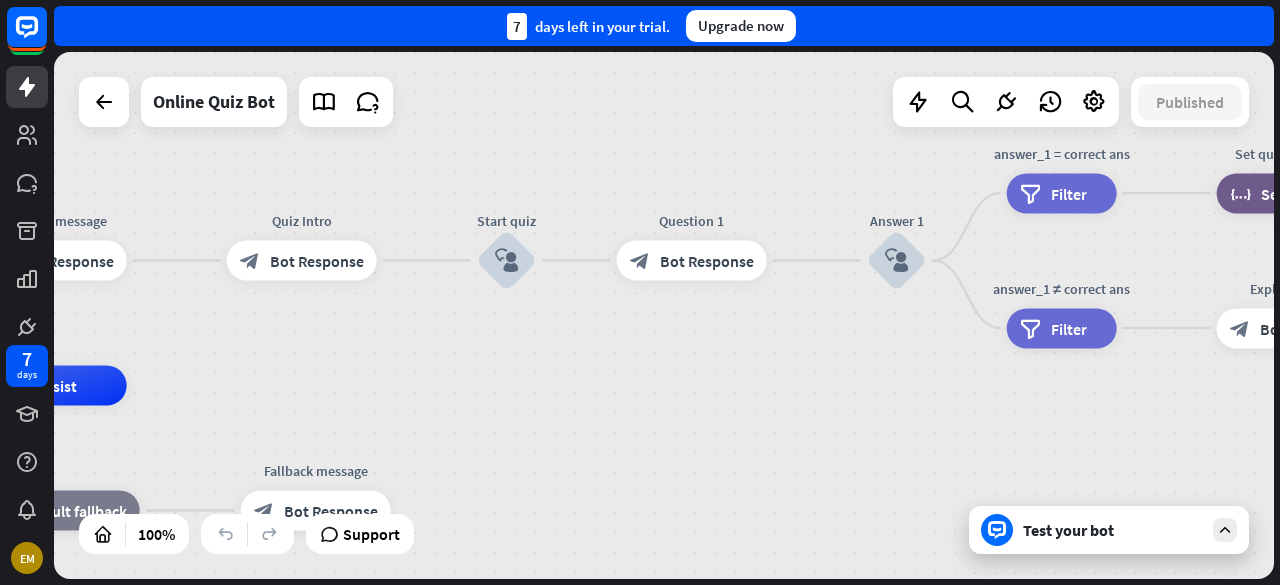 drag, startPoint x: 672, startPoint y: 194, endPoint x: 930, endPoint y: 135, distance: 264.66016 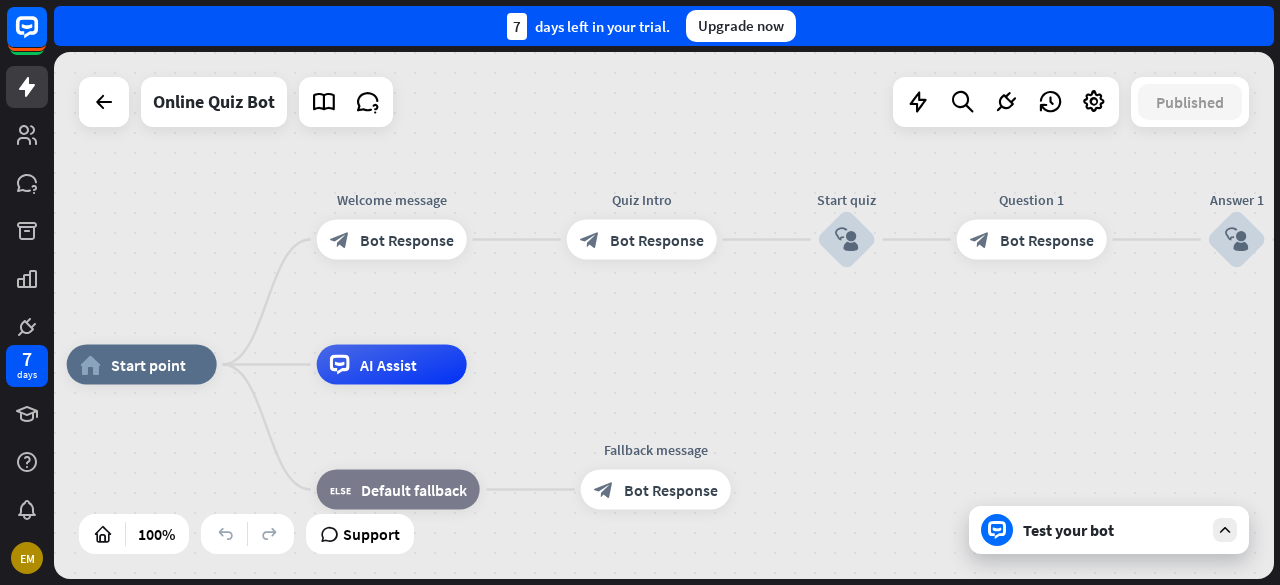 drag, startPoint x: 555, startPoint y: 168, endPoint x: 866, endPoint y: 151, distance: 311.4643 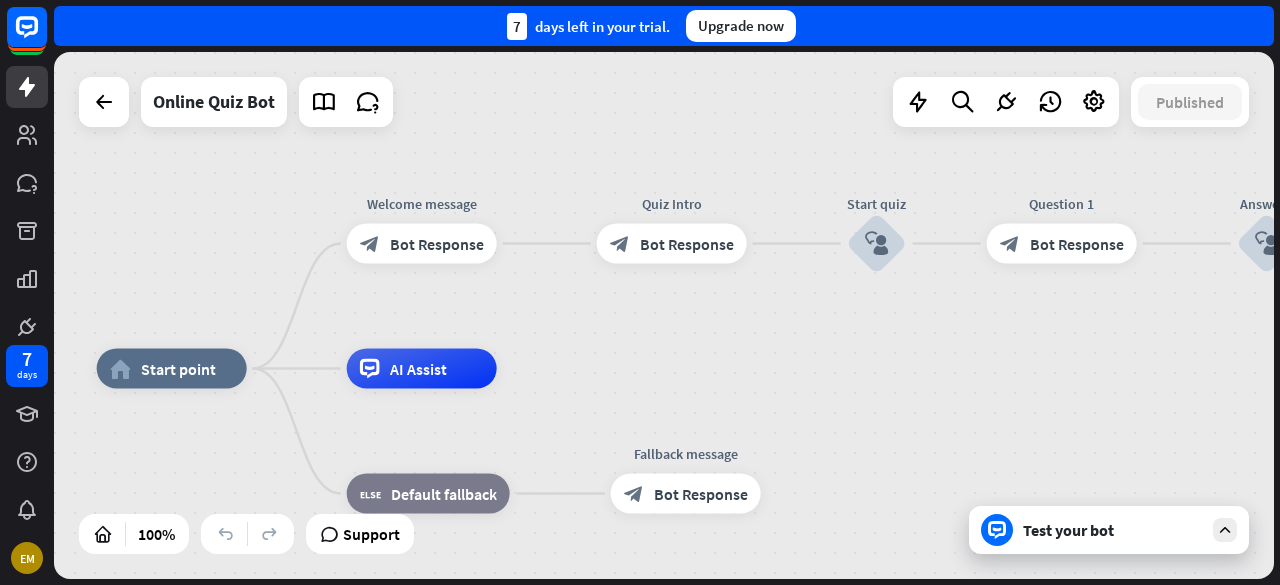 drag, startPoint x: 594, startPoint y: 157, endPoint x: 624, endPoint y: 161, distance: 30.265491 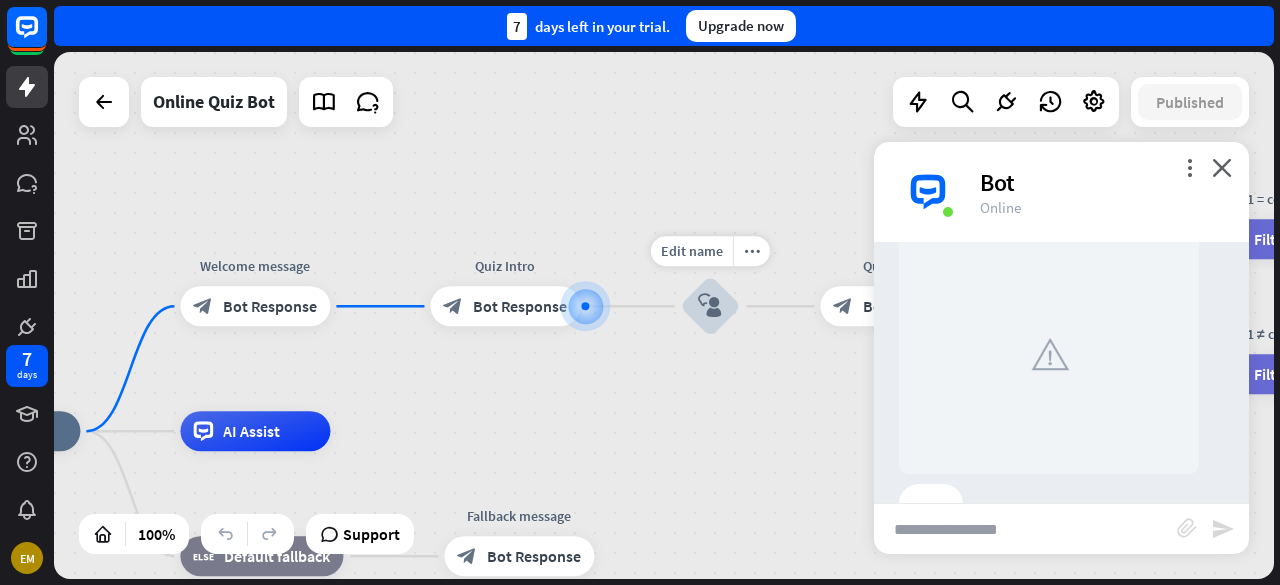 scroll, scrollTop: 186, scrollLeft: 0, axis: vertical 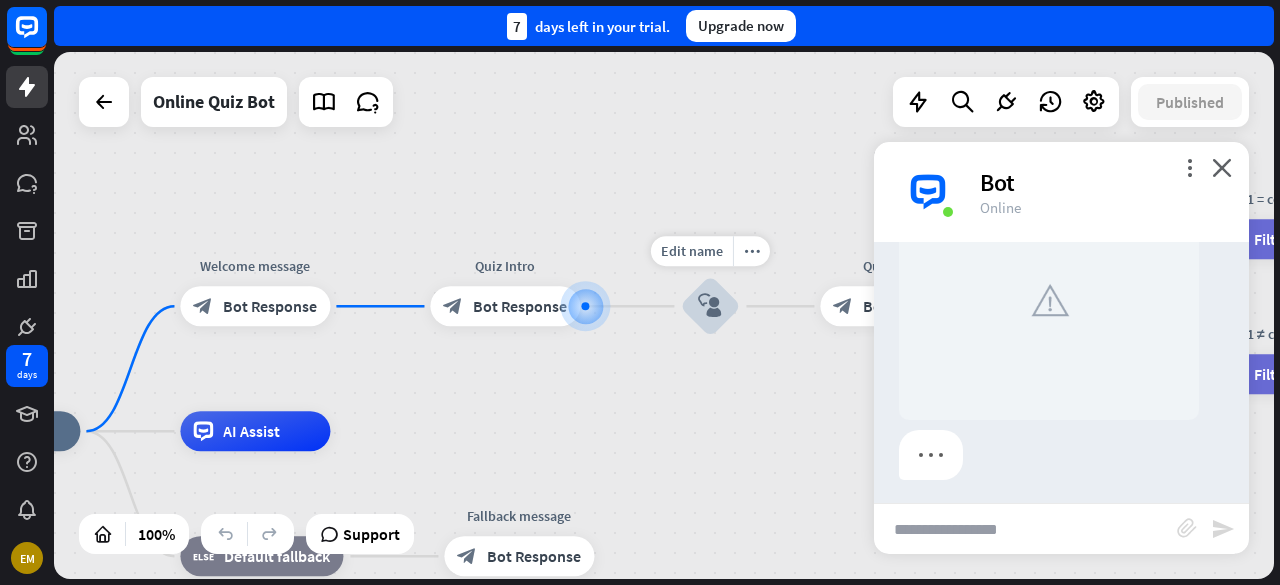 drag, startPoint x: 800, startPoint y: 414, endPoint x: 792, endPoint y: 363, distance: 51.62364 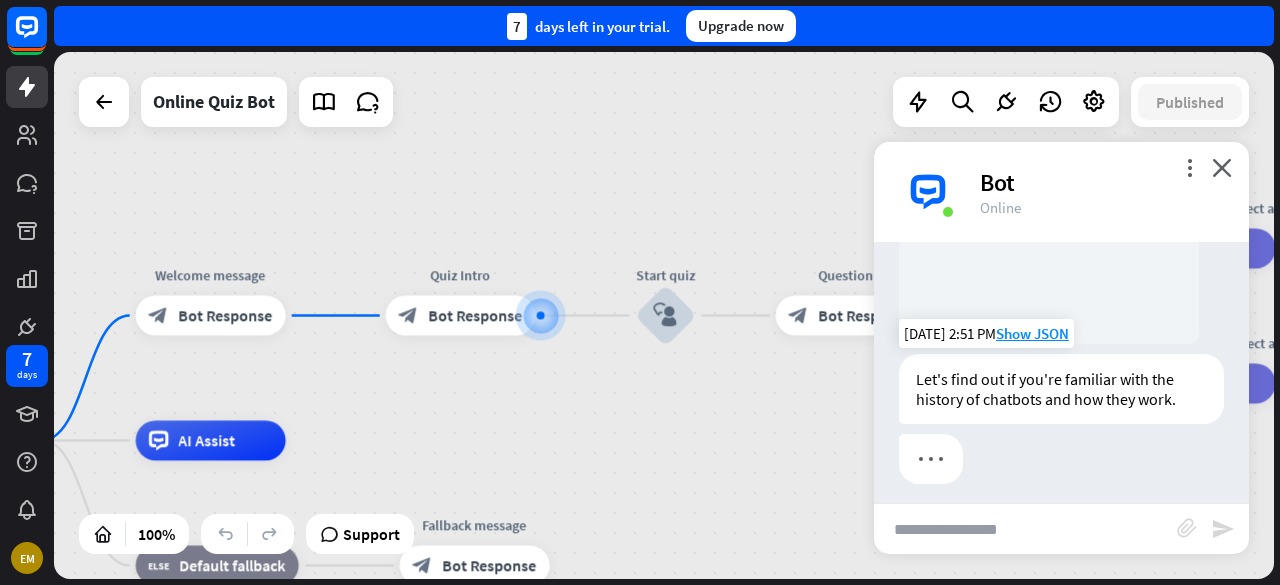 scroll, scrollTop: 266, scrollLeft: 0, axis: vertical 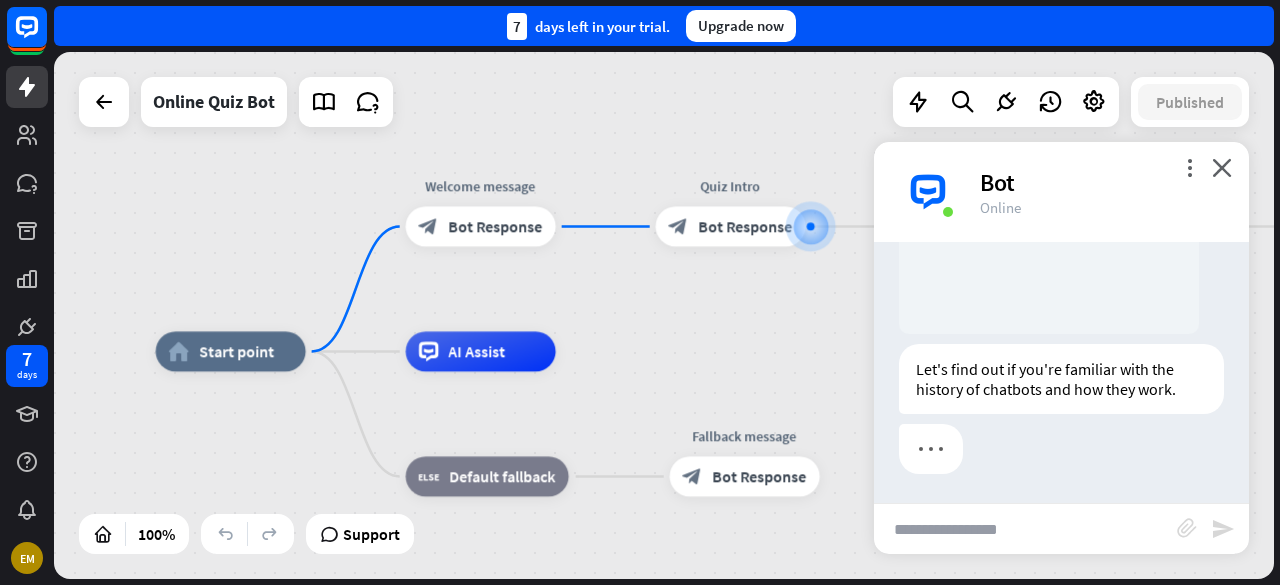 drag, startPoint x: 587, startPoint y: 431, endPoint x: 861, endPoint y: 338, distance: 289.35272 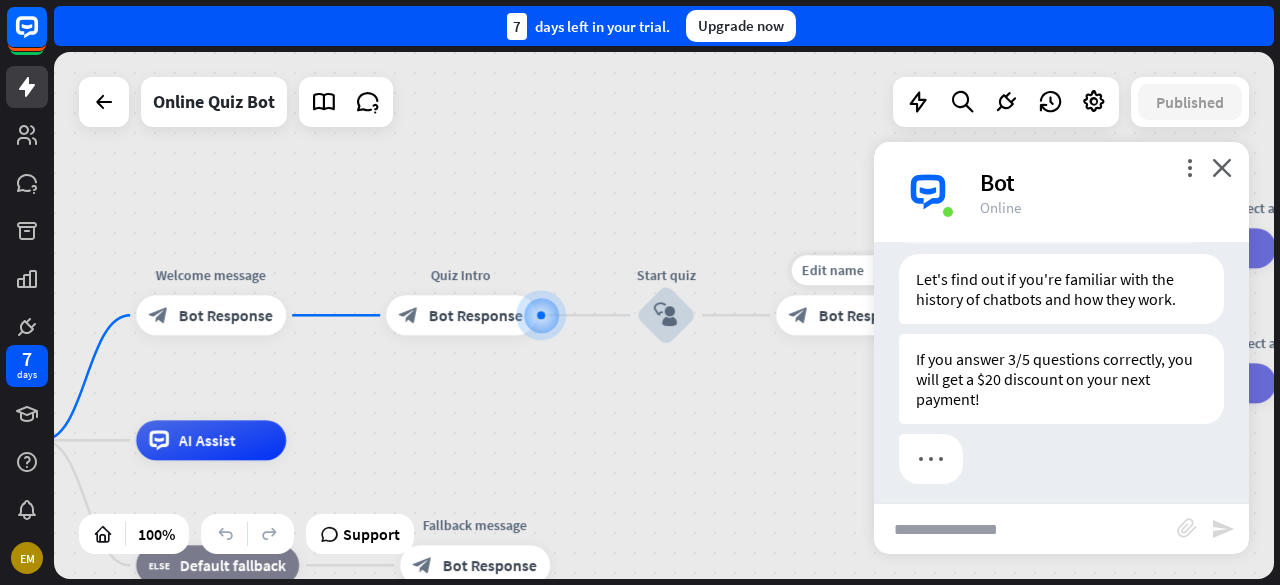 scroll, scrollTop: 366, scrollLeft: 0, axis: vertical 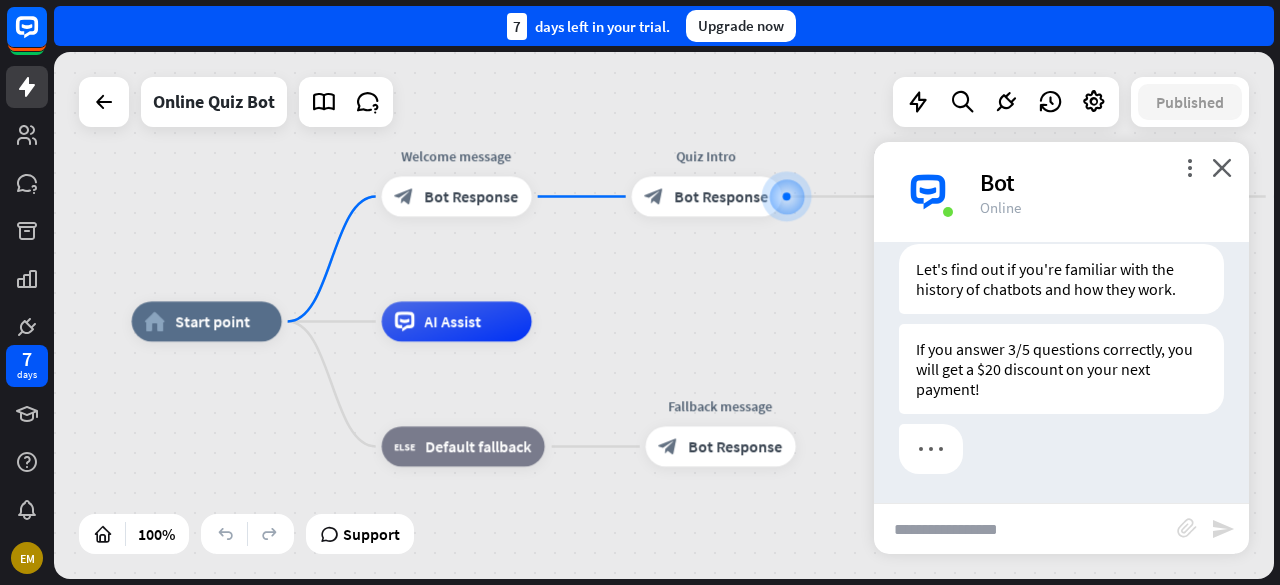 drag, startPoint x: 570, startPoint y: 421, endPoint x: 819, endPoint y: 298, distance: 277.72287 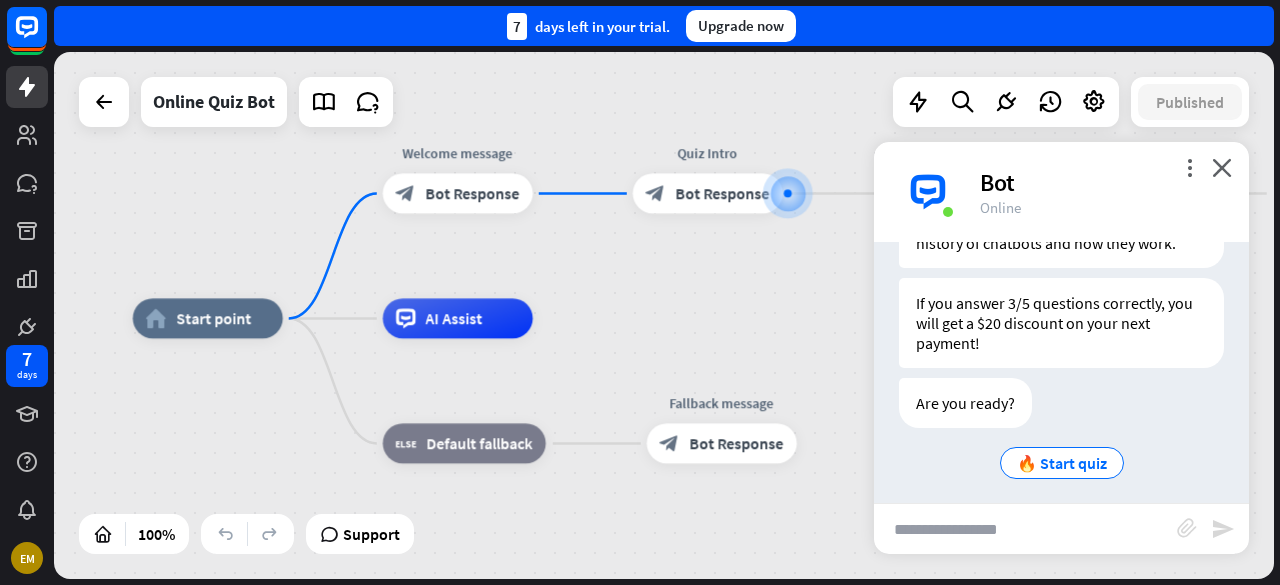 scroll, scrollTop: 421, scrollLeft: 0, axis: vertical 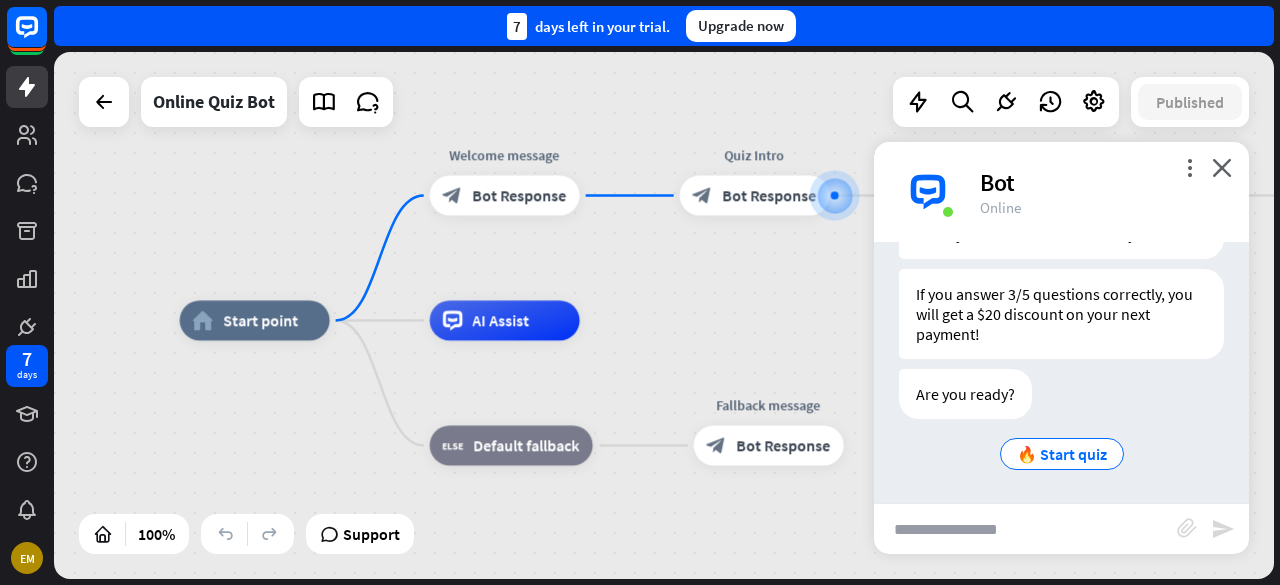 drag, startPoint x: 524, startPoint y: 421, endPoint x: 812, endPoint y: 297, distance: 313.5602 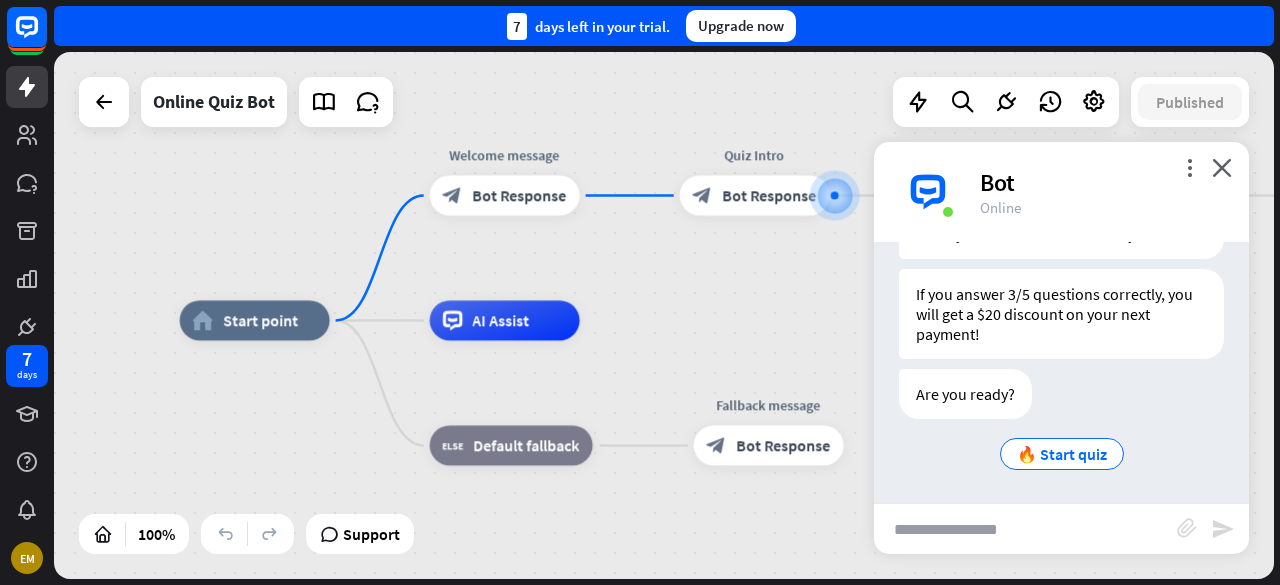 click on "home_2   Start point                 Welcome message   block_bot_response   Bot Response                 Quiz Intro   block_bot_response   Bot Response                     Start quiz   block_user_input                 Question 1   block_bot_response   Bot Response                 Answer 1   block_user_input                 answer_1 = correct ans   filter   Filter                 Set quiz_score to 1   block_set_attribute   Set attribute                 Question 2   block_bot_response   Bot Response                 Answer 2   block_user_input                 answer_2 = correct ans & quiz_score > 0   filter   Filter                 Set quiz_score to 2   block_set_attribute   Set attribute                 Question 3   block_bot_response   Bot Response                 Answer 3   block_user_input                 answer_3 = correct ans & quiz_score = 2   filter   Filter                 Set quiz_score to 3   block_set_attribute   Set attribute                 Question 4   block_bot_response" at bounding box center [664, 315] 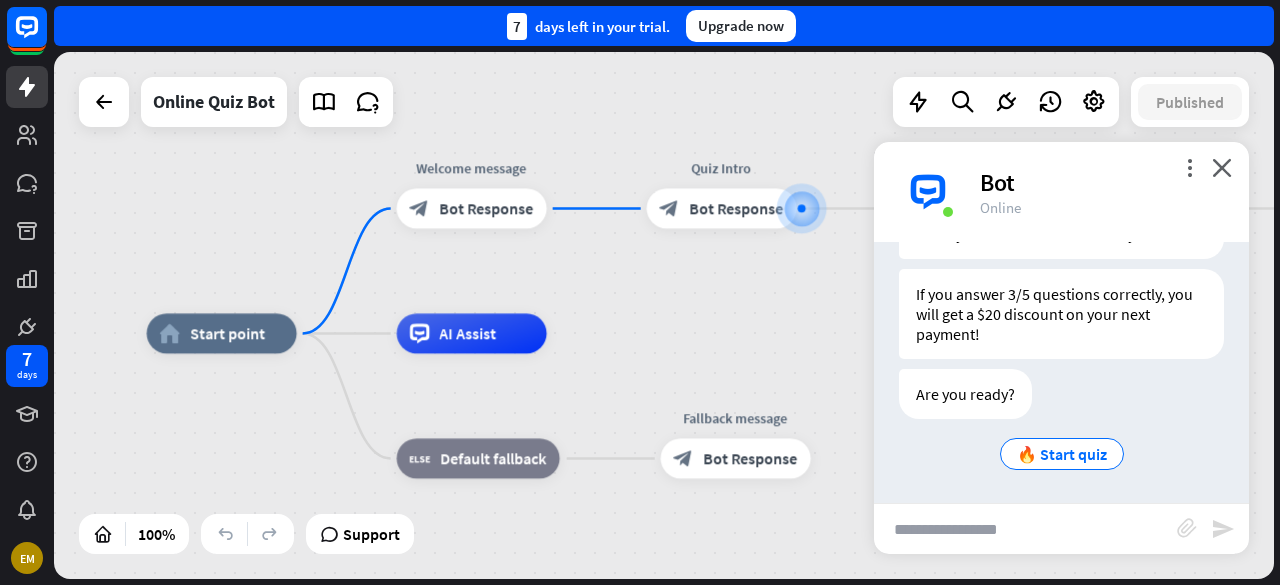 drag, startPoint x: 734, startPoint y: 329, endPoint x: 710, endPoint y: 340, distance: 26.400757 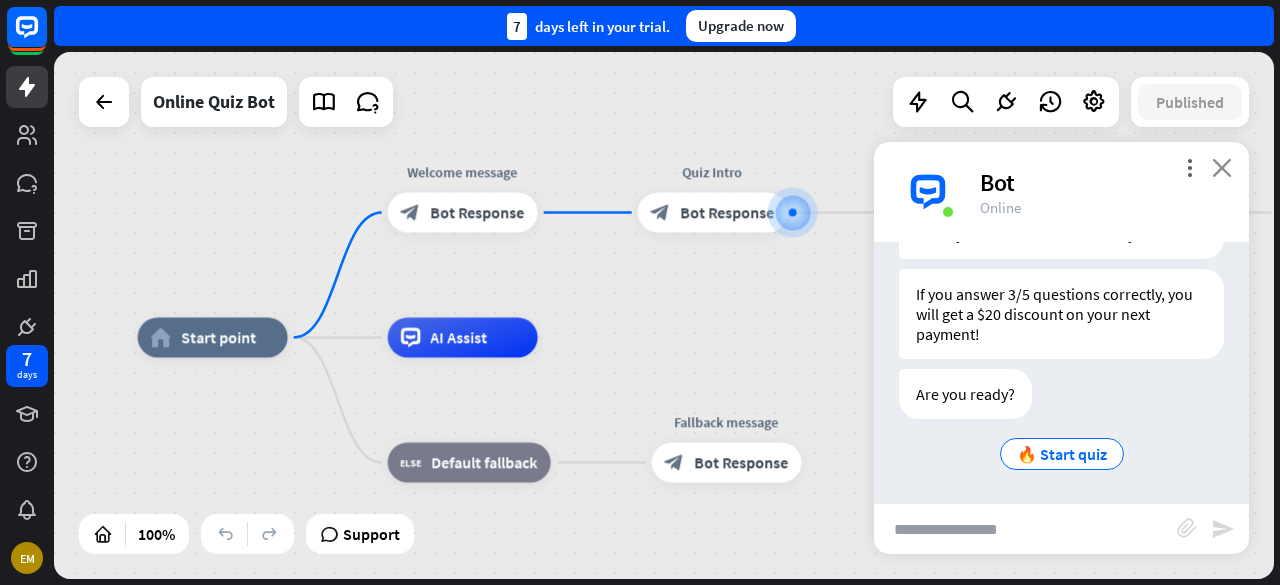 click on "close" at bounding box center (1222, 167) 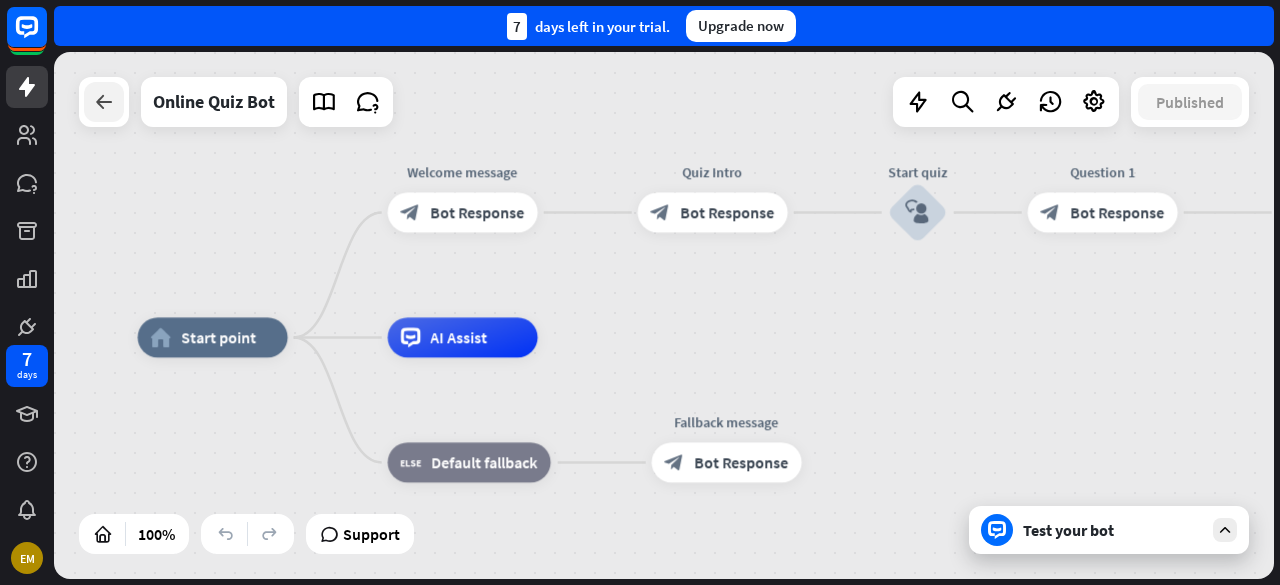 click at bounding box center [104, 102] 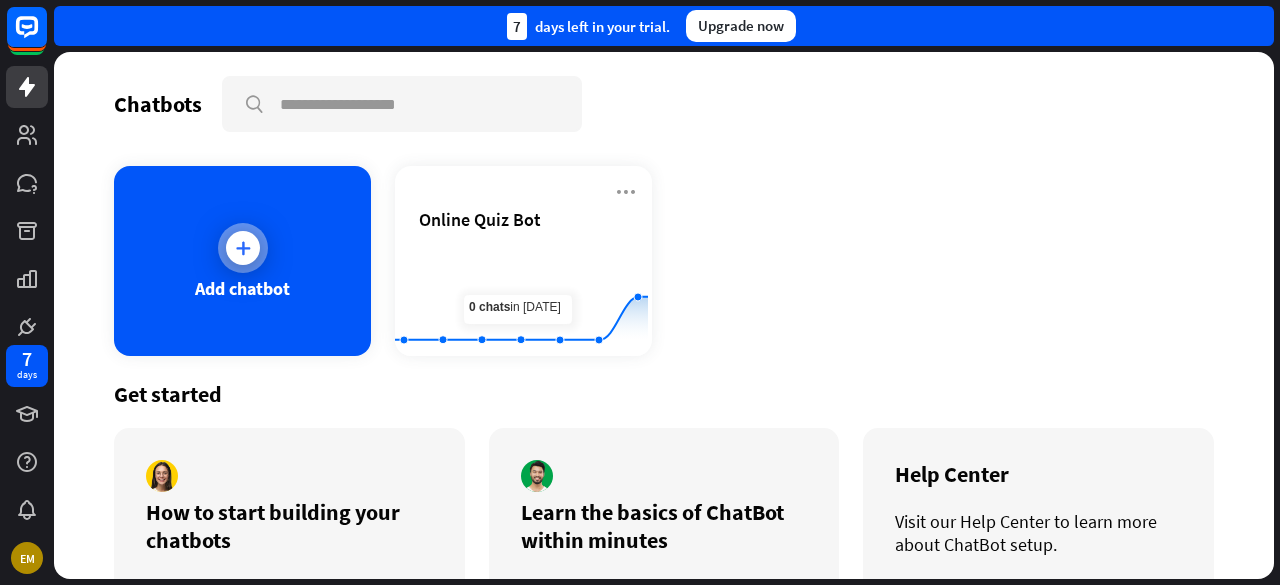 click at bounding box center [243, 248] 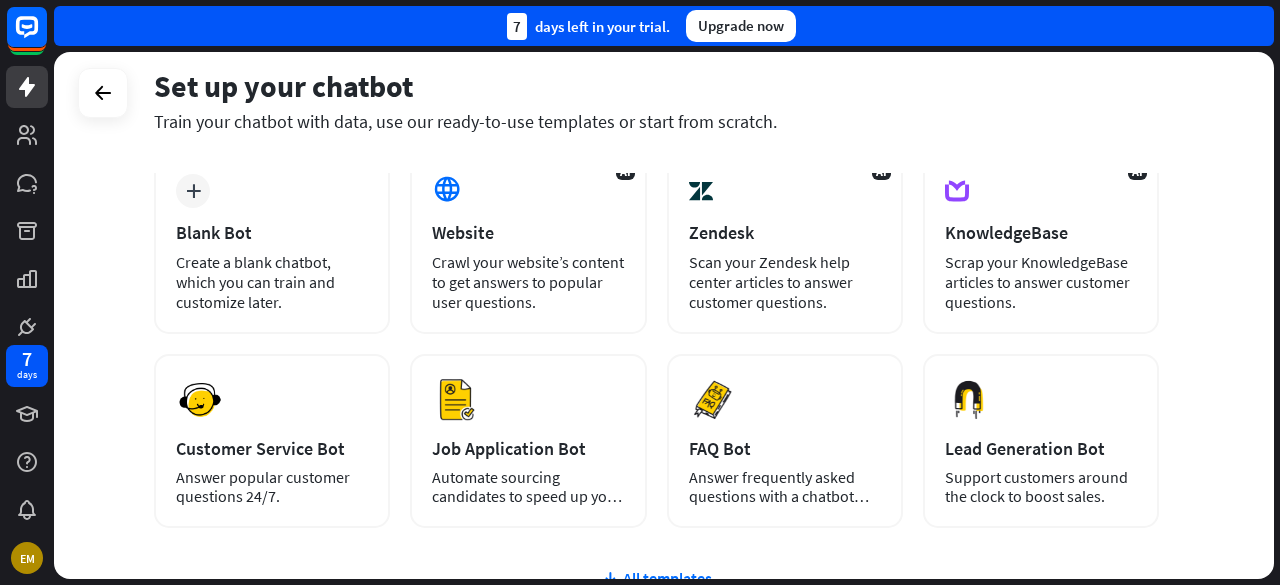 scroll, scrollTop: 98, scrollLeft: 0, axis: vertical 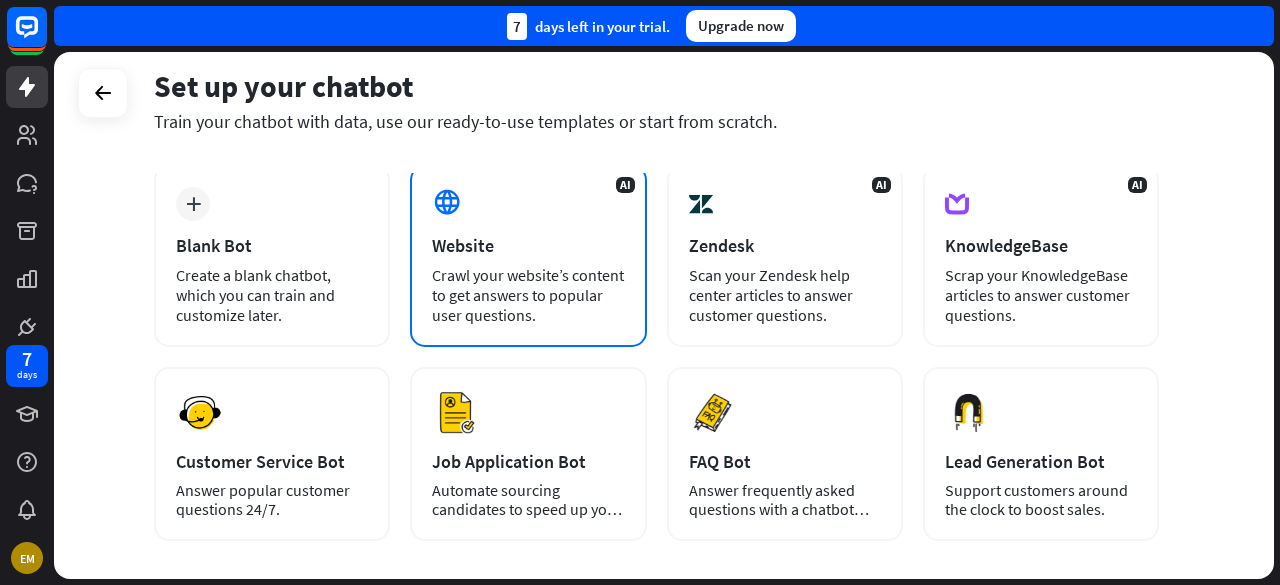 click on "AI     Website
Crawl your website’s content to get answers to
popular user questions." at bounding box center (528, 256) 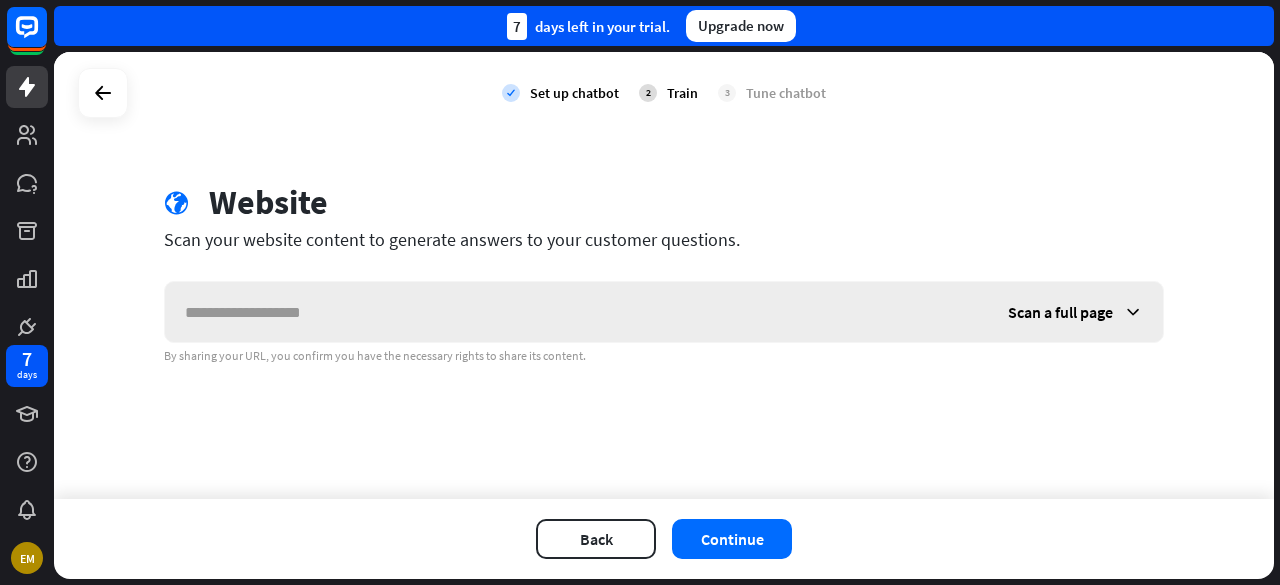 click at bounding box center (576, 312) 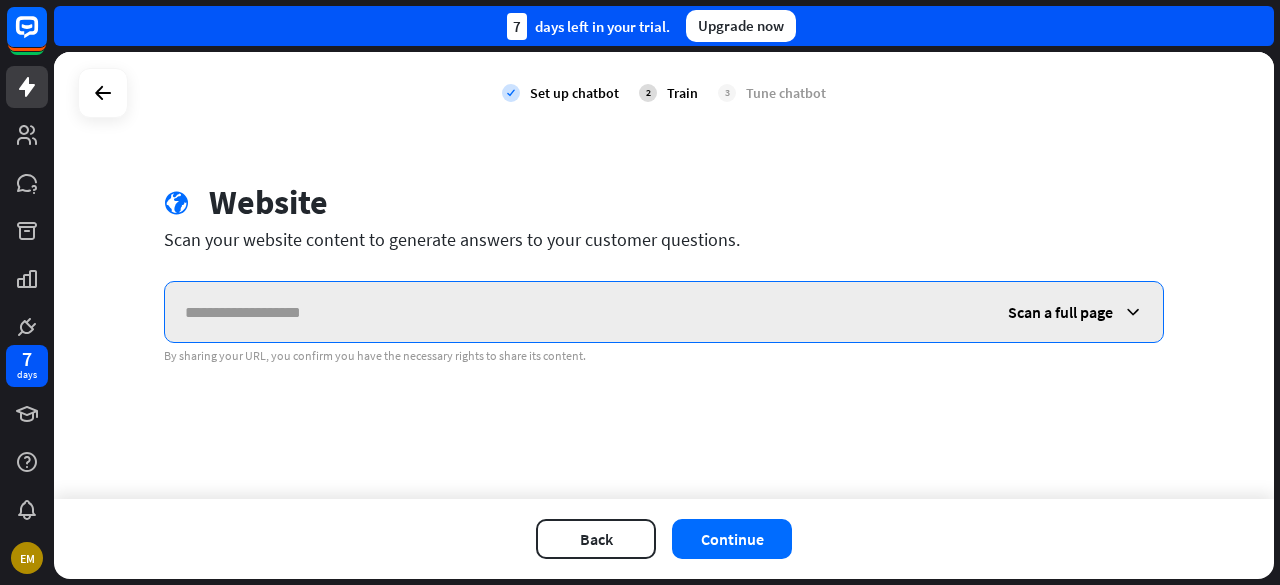 click at bounding box center (576, 312) 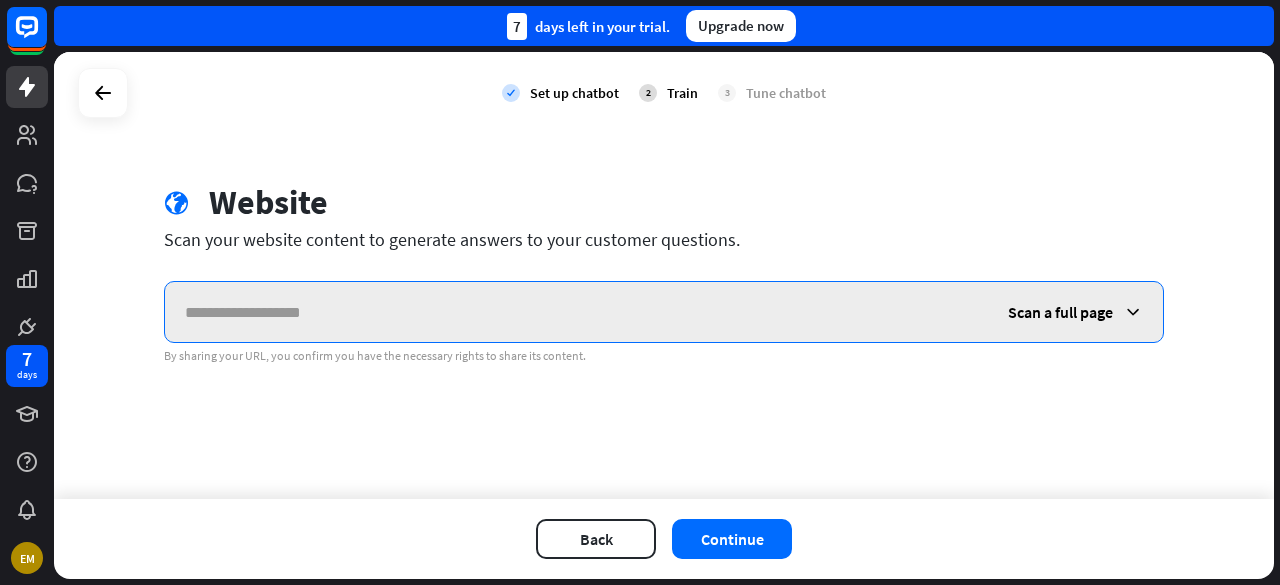 paste on "**********" 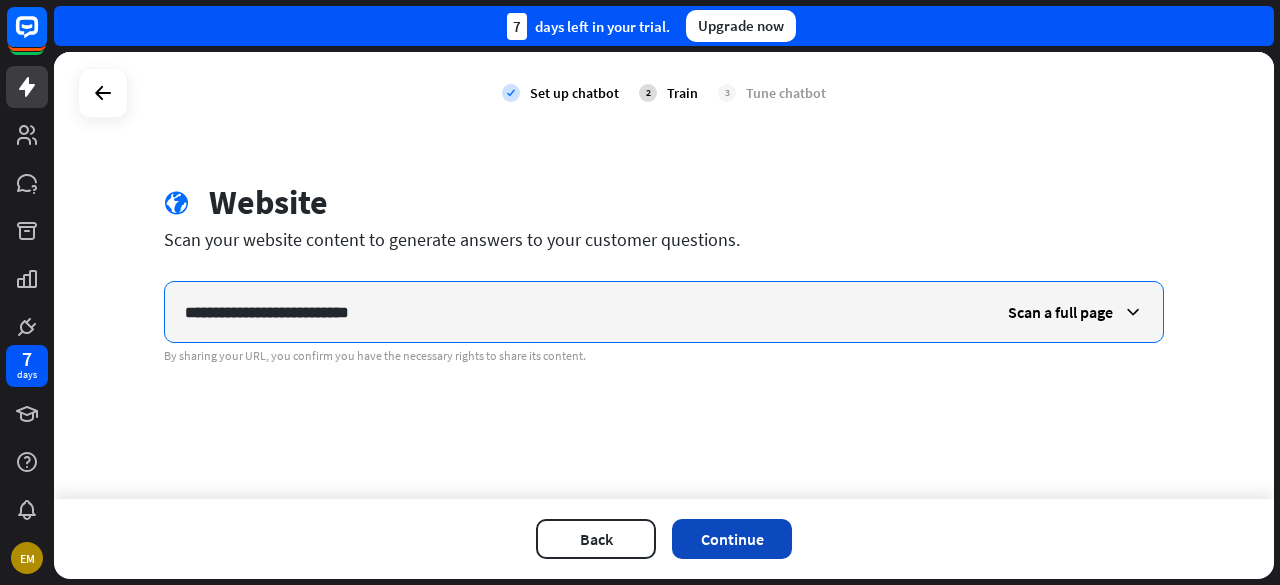 type on "**********" 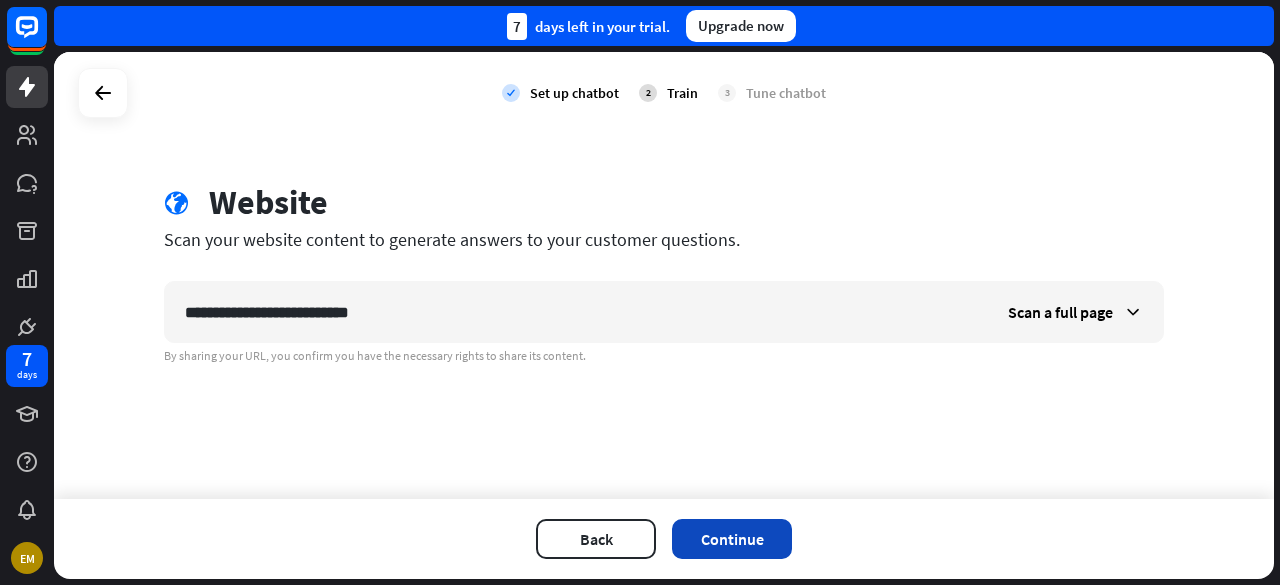 click on "Continue" at bounding box center [732, 539] 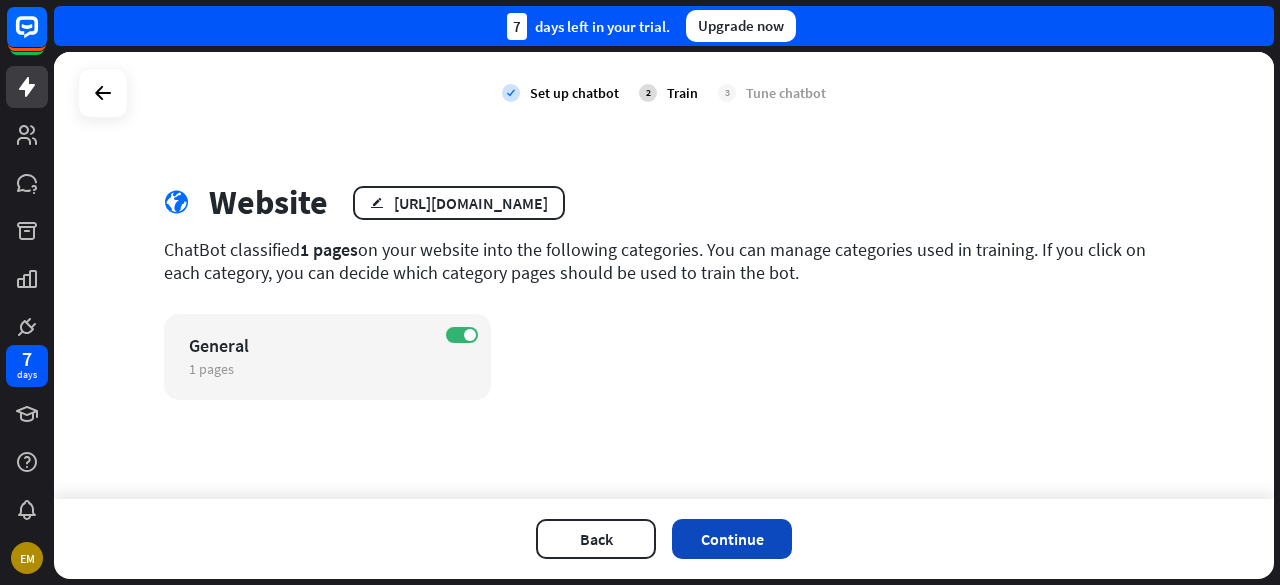 click on "Continue" at bounding box center (732, 539) 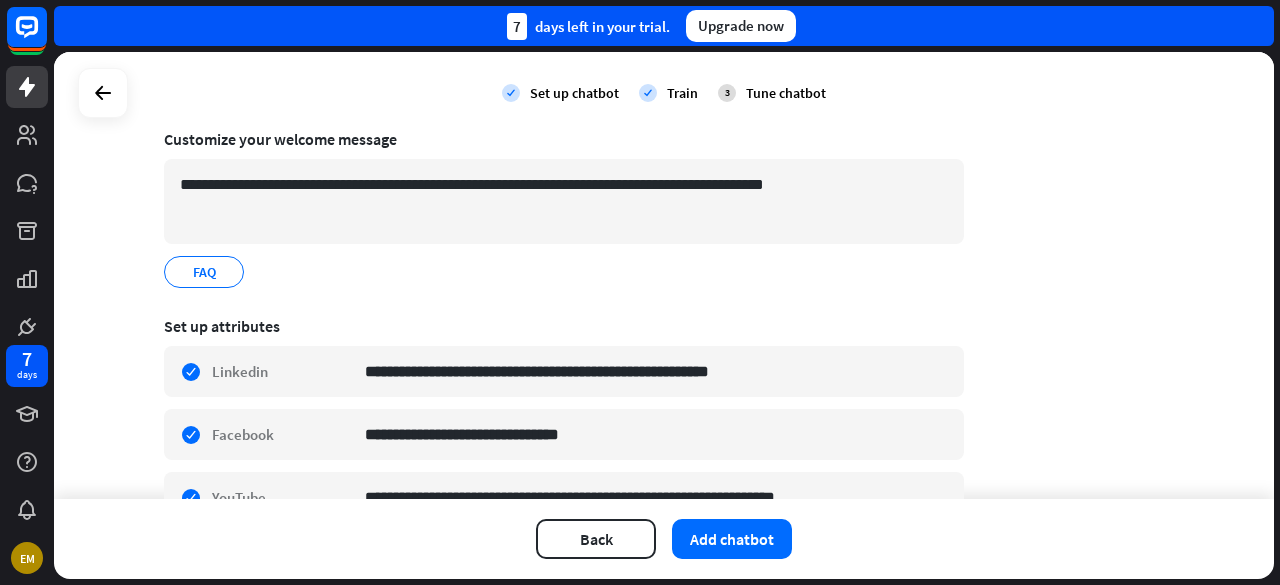 scroll, scrollTop: 262, scrollLeft: 0, axis: vertical 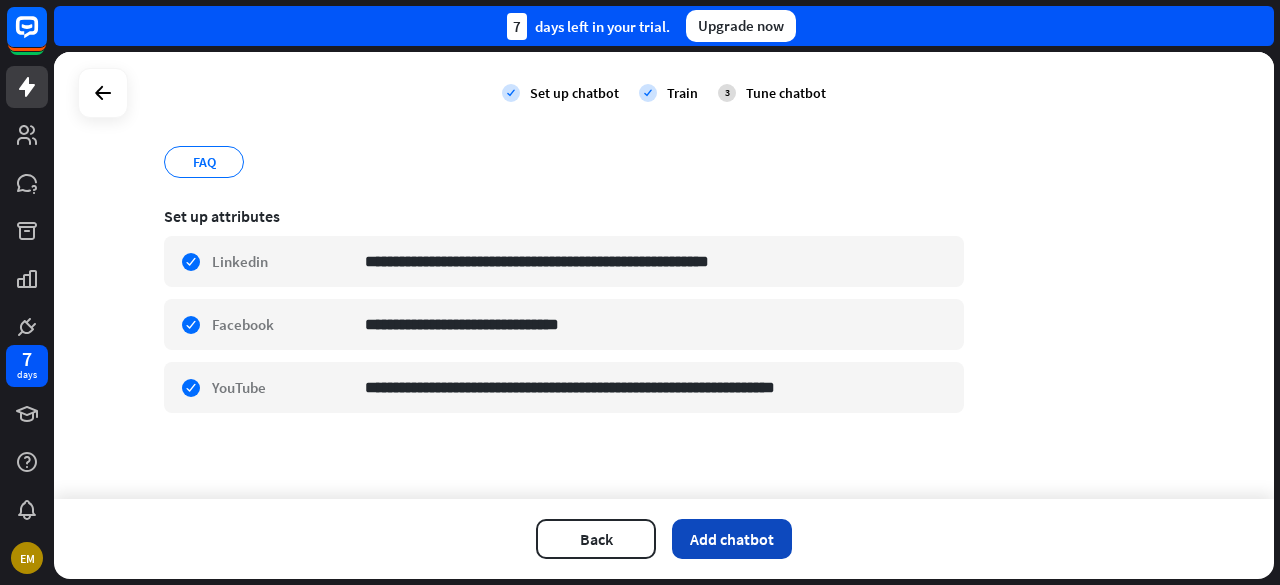 click on "Add chatbot" at bounding box center [732, 539] 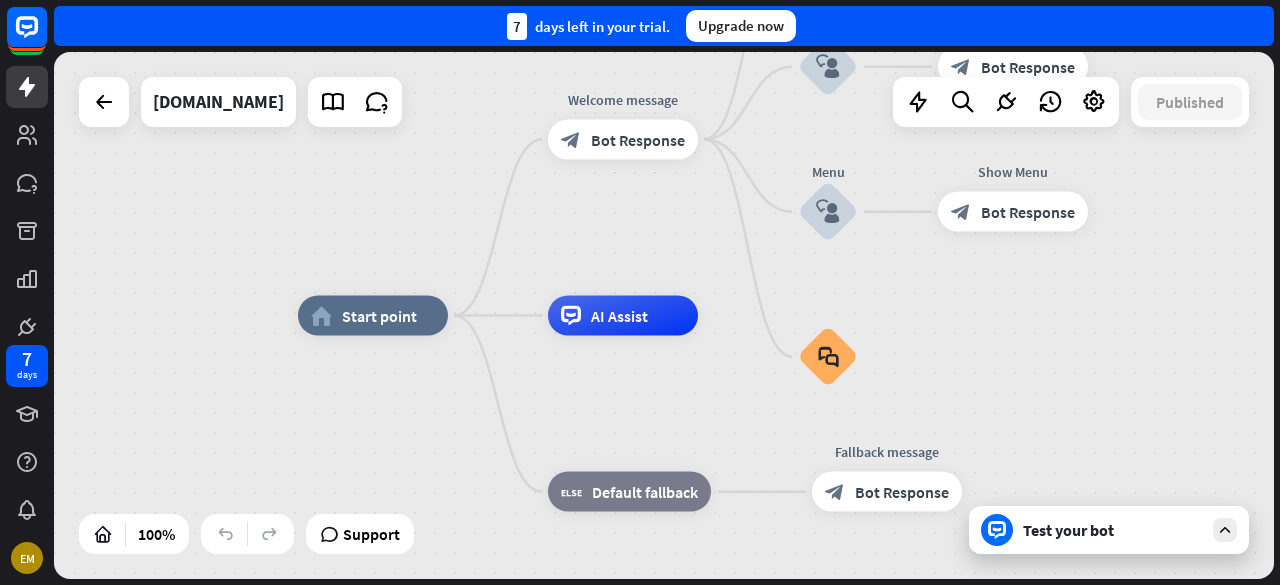 click on "Test your bot" at bounding box center (1113, 530) 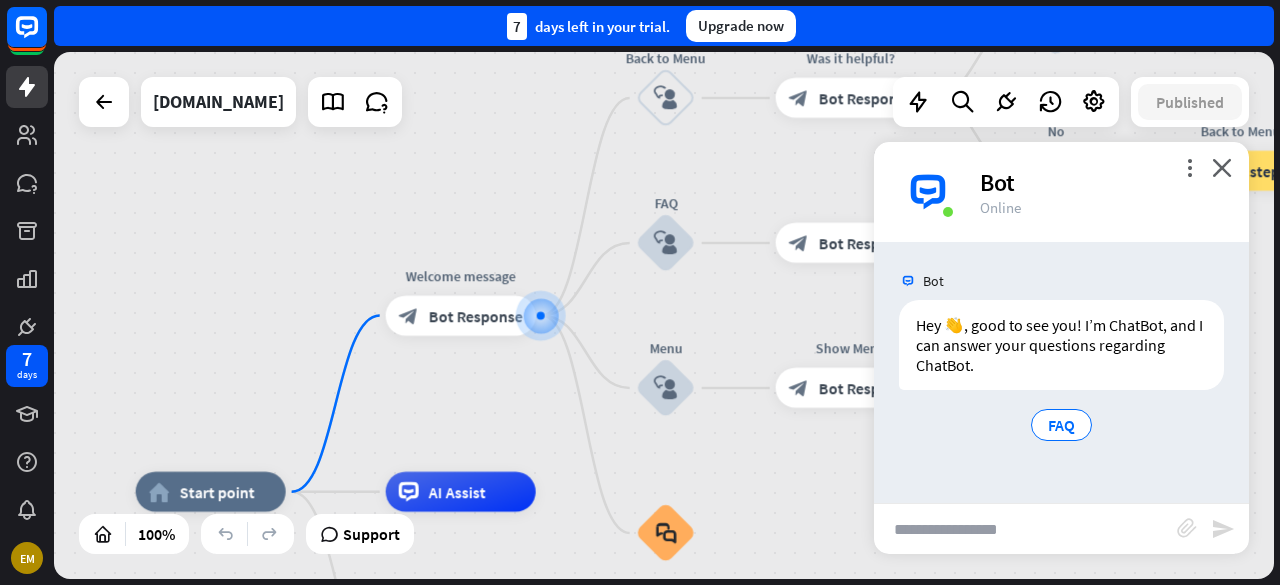 click at bounding box center [1025, 529] 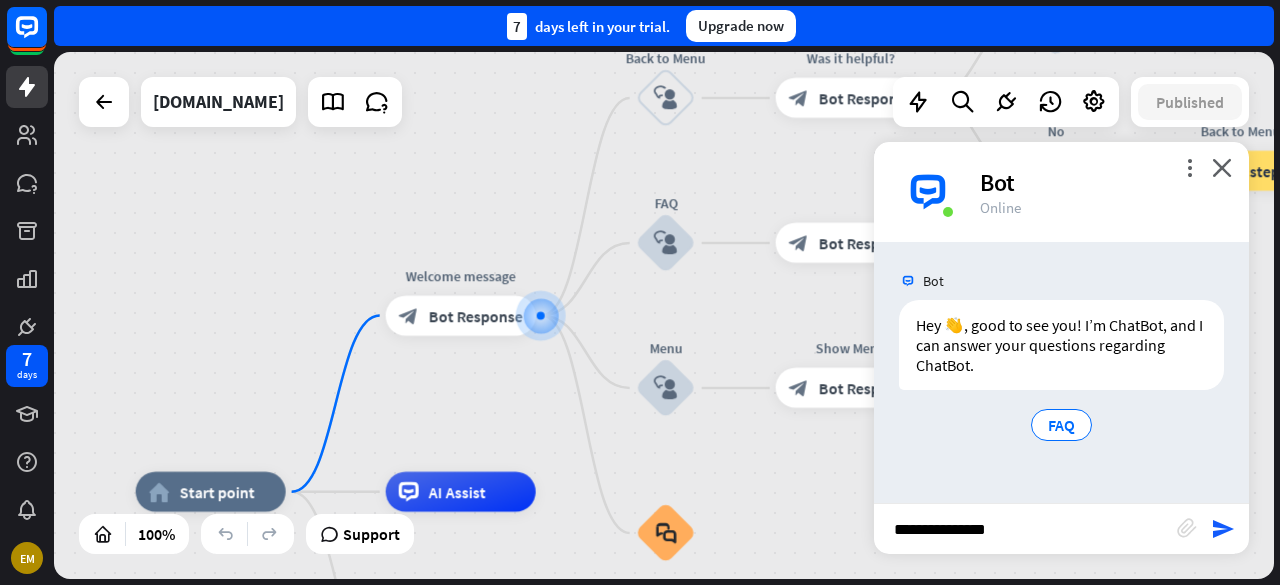 type on "**********" 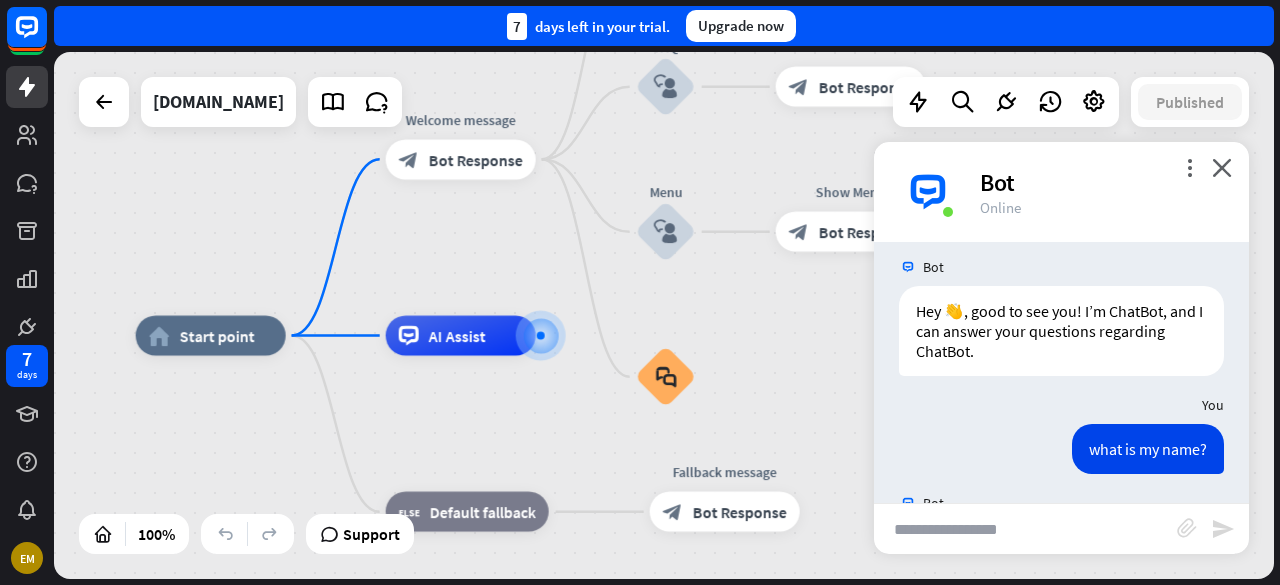 scroll, scrollTop: 232, scrollLeft: 0, axis: vertical 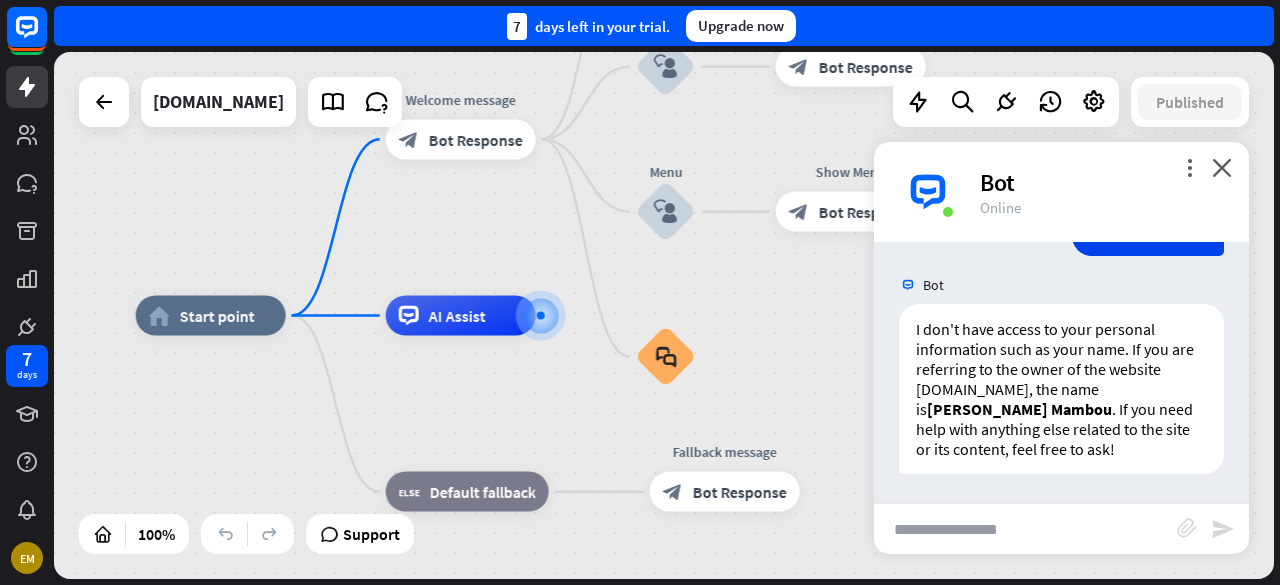 click at bounding box center (1025, 529) 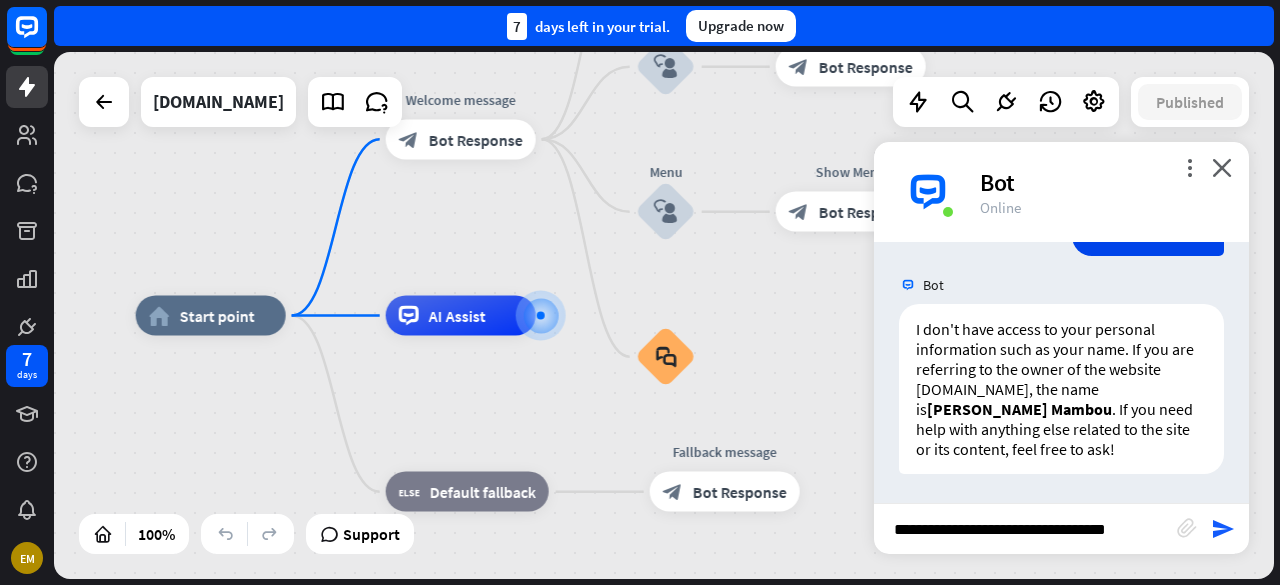 type on "**********" 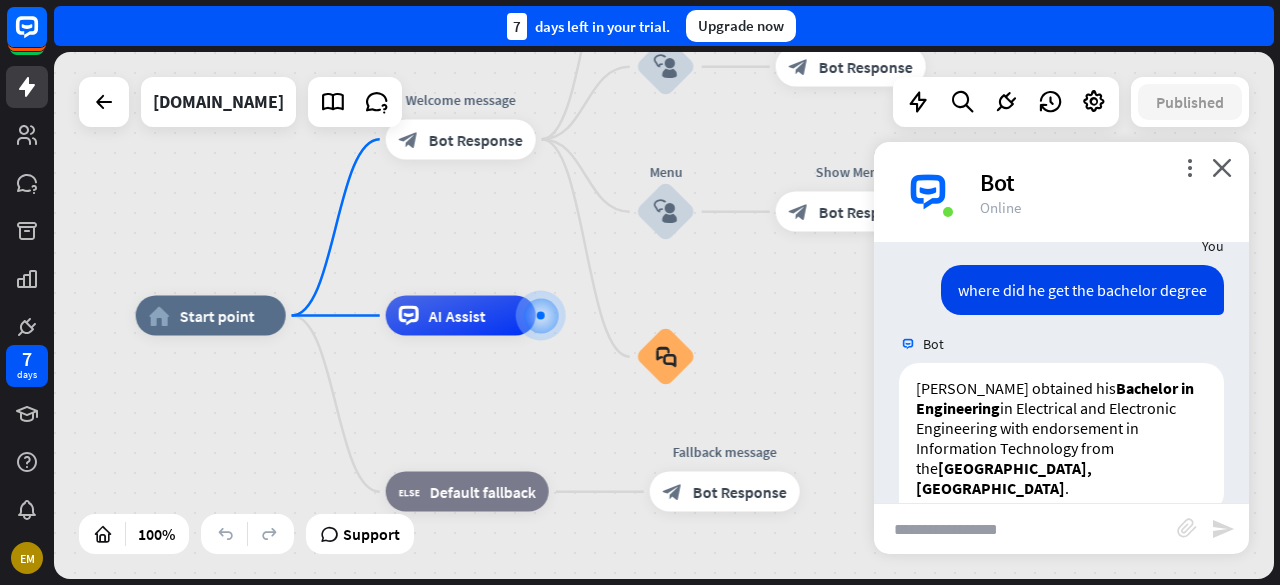 scroll, scrollTop: 528, scrollLeft: 0, axis: vertical 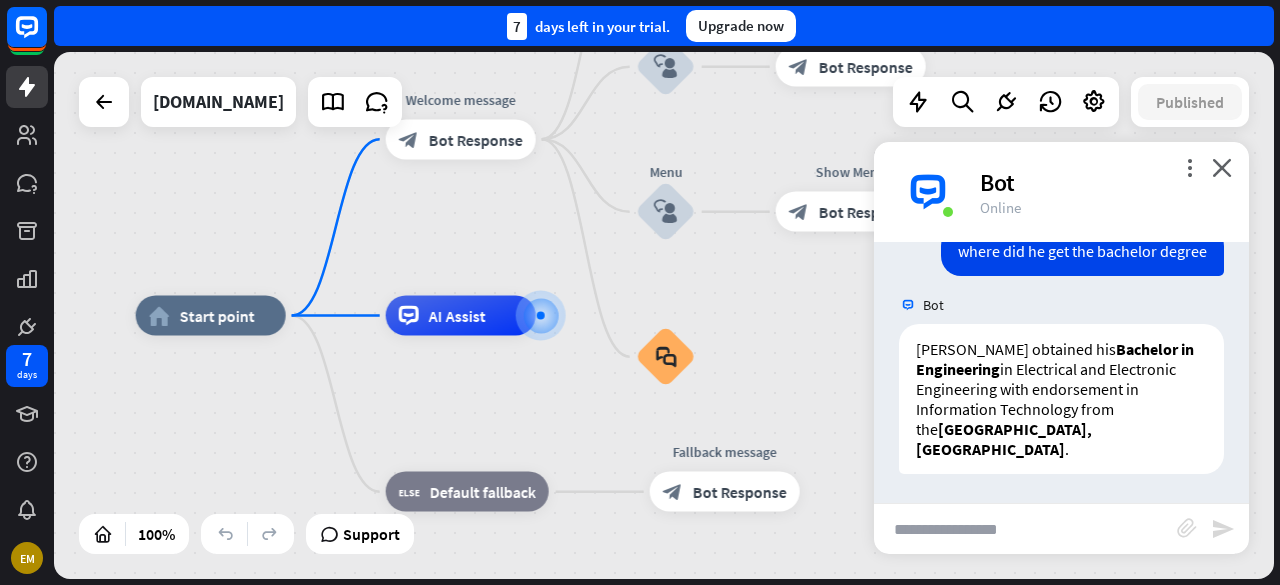 click at bounding box center (1025, 529) 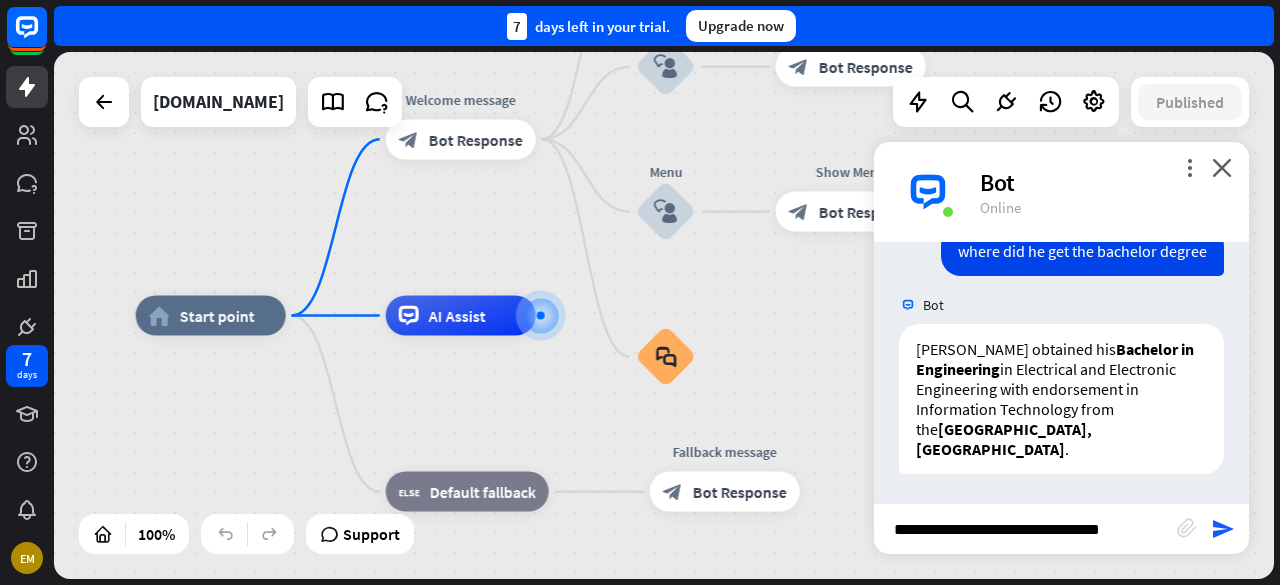 type on "**********" 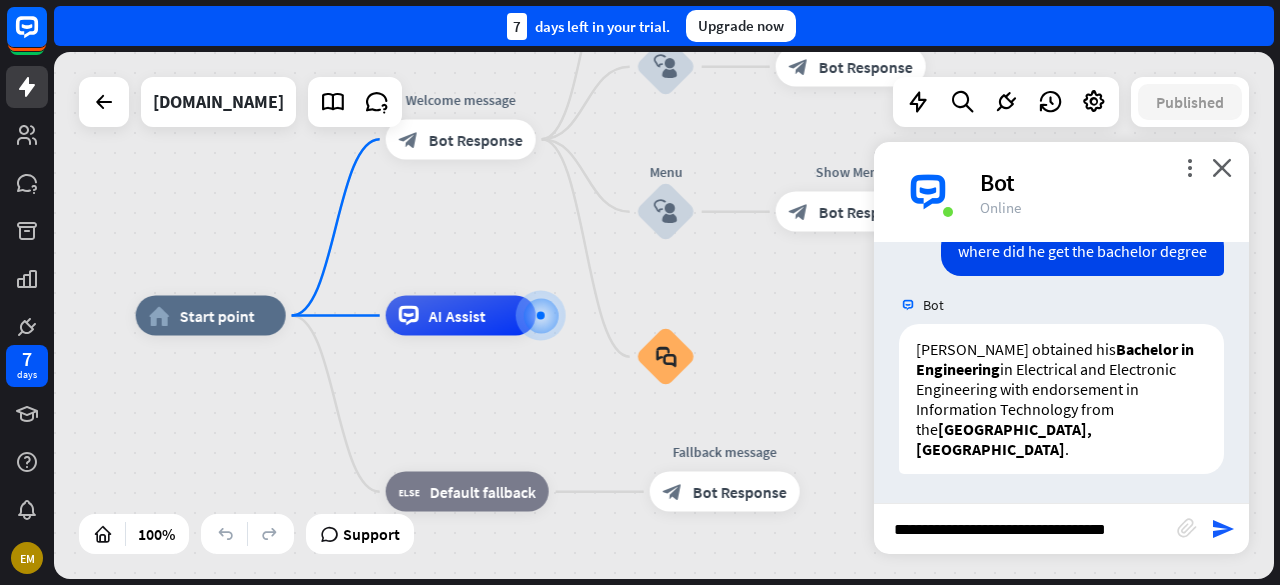 type 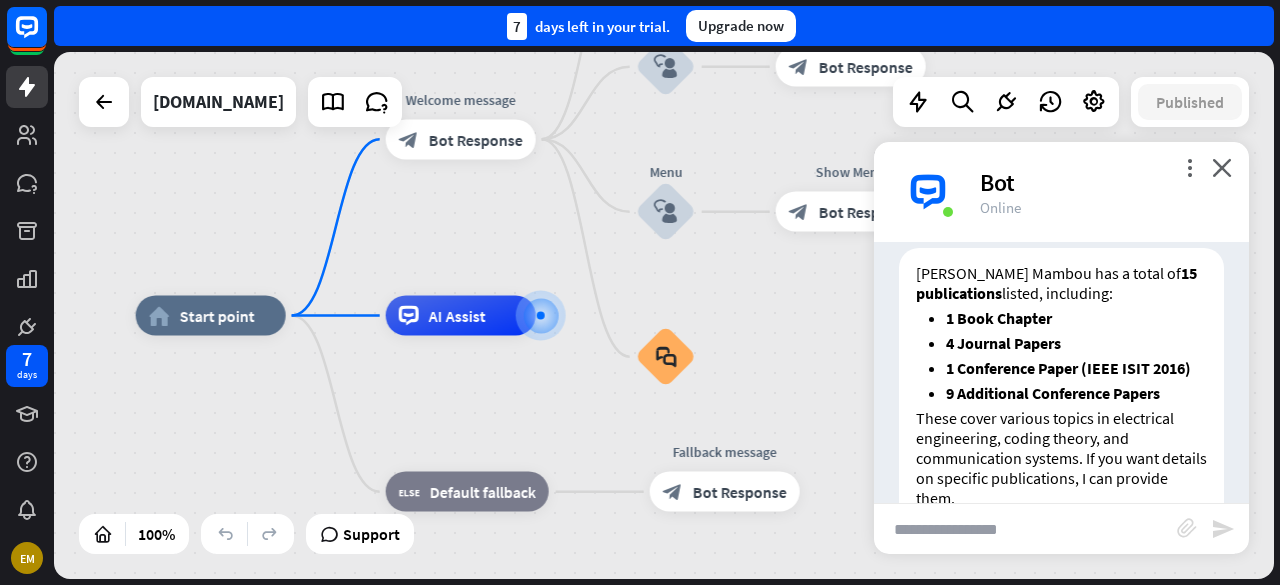 scroll, scrollTop: 969, scrollLeft: 0, axis: vertical 